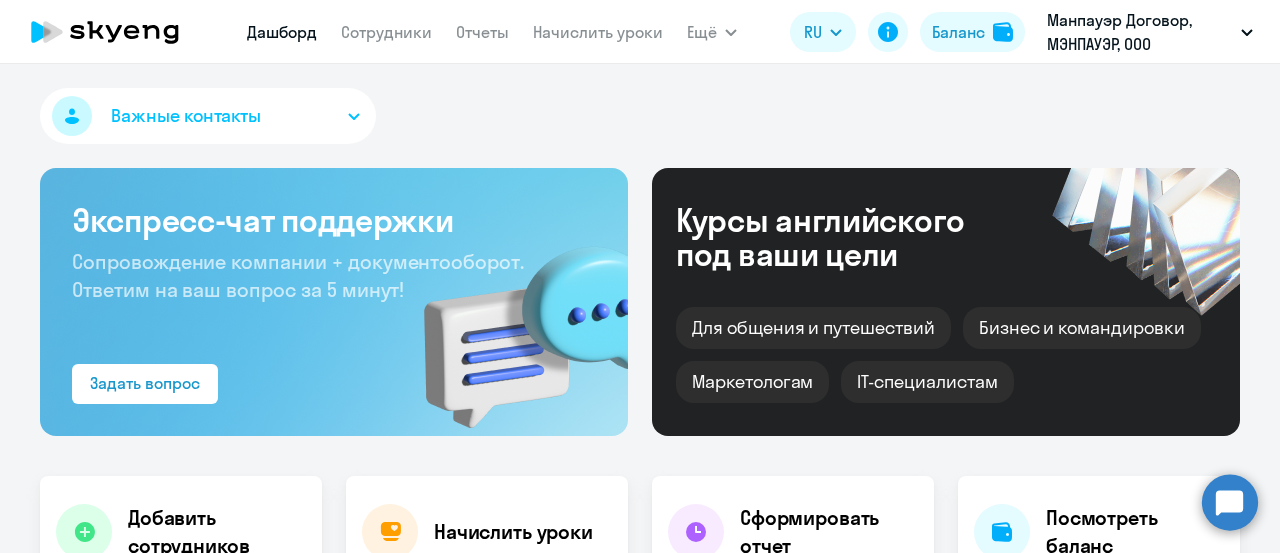 scroll, scrollTop: 0, scrollLeft: 0, axis: both 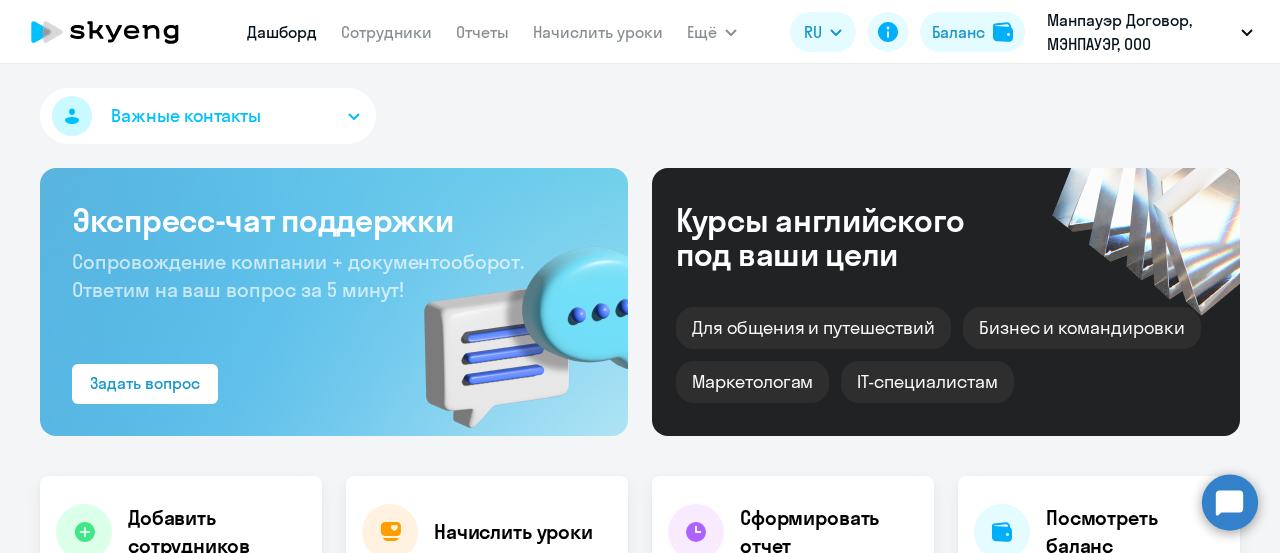 select on "30" 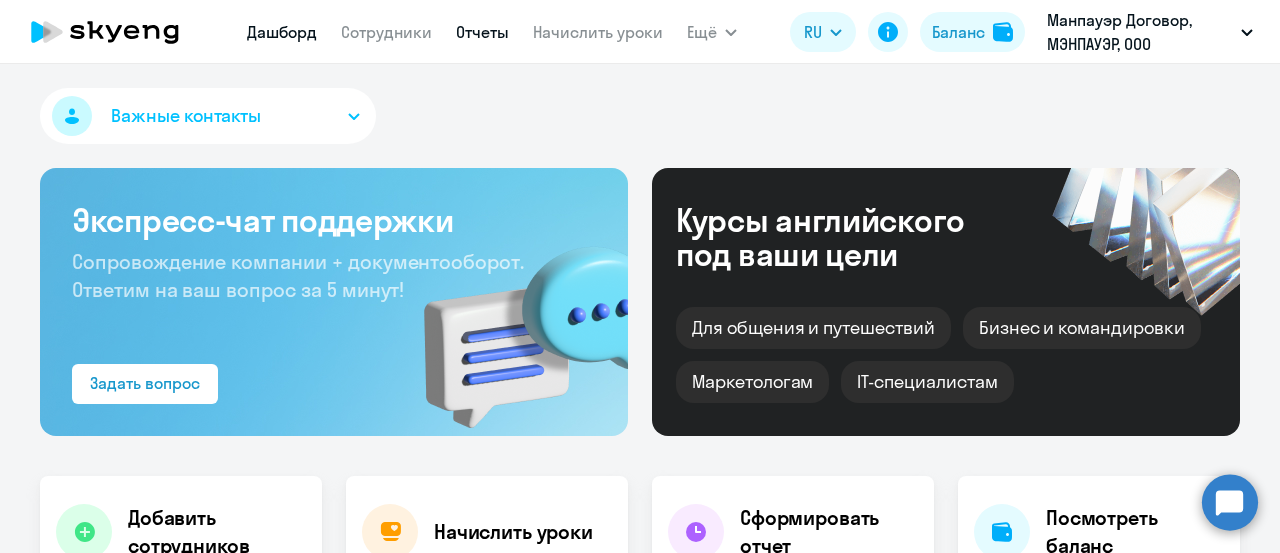 click on "Отчеты" at bounding box center [482, 32] 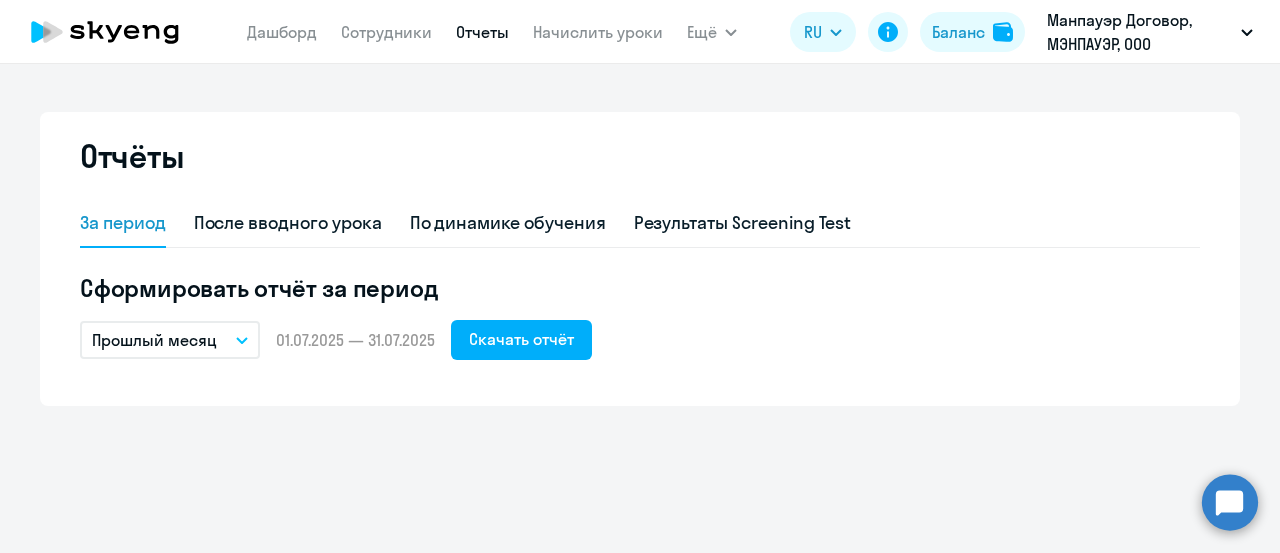 click on "Прошлый месяц
–  [DATE] — [DATE]   Скачать отчёт" 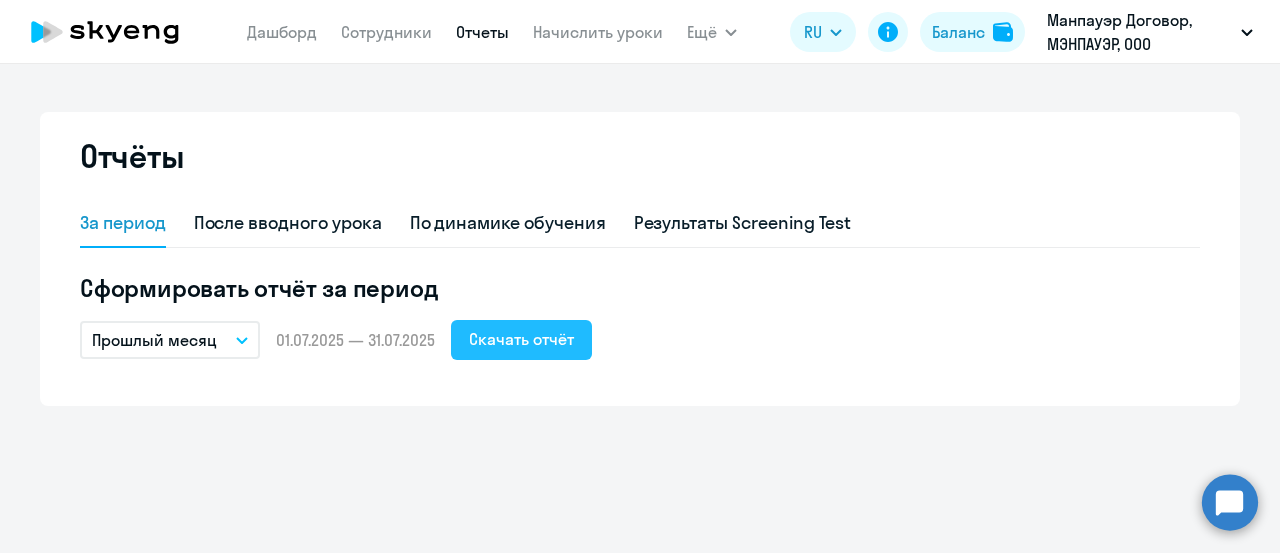 click on "Скачать отчёт" 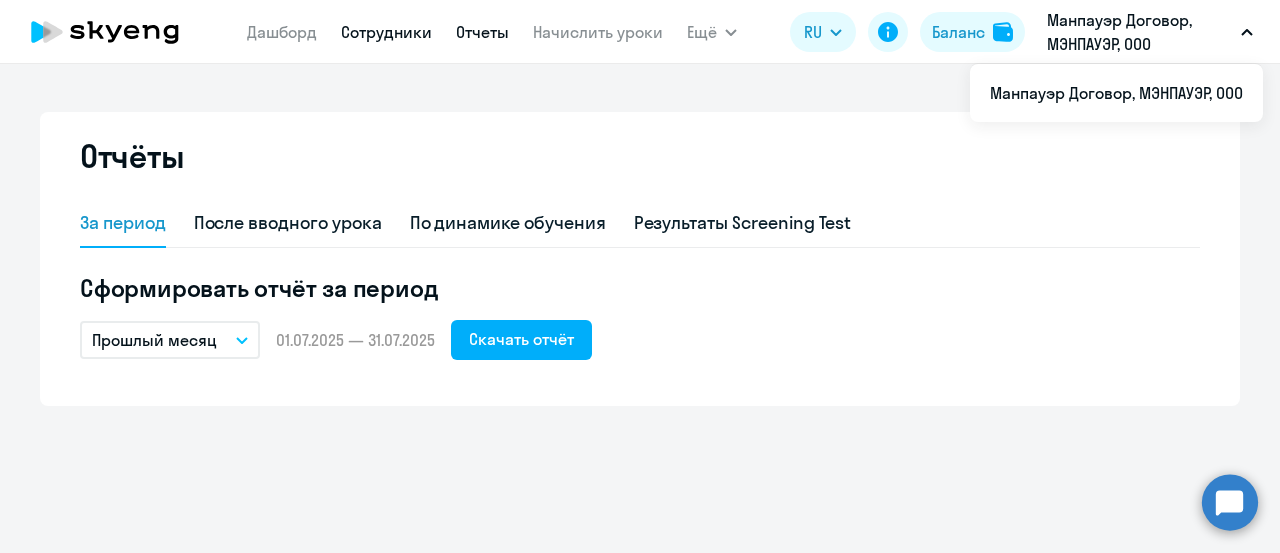 click on "Сотрудники" at bounding box center [386, 32] 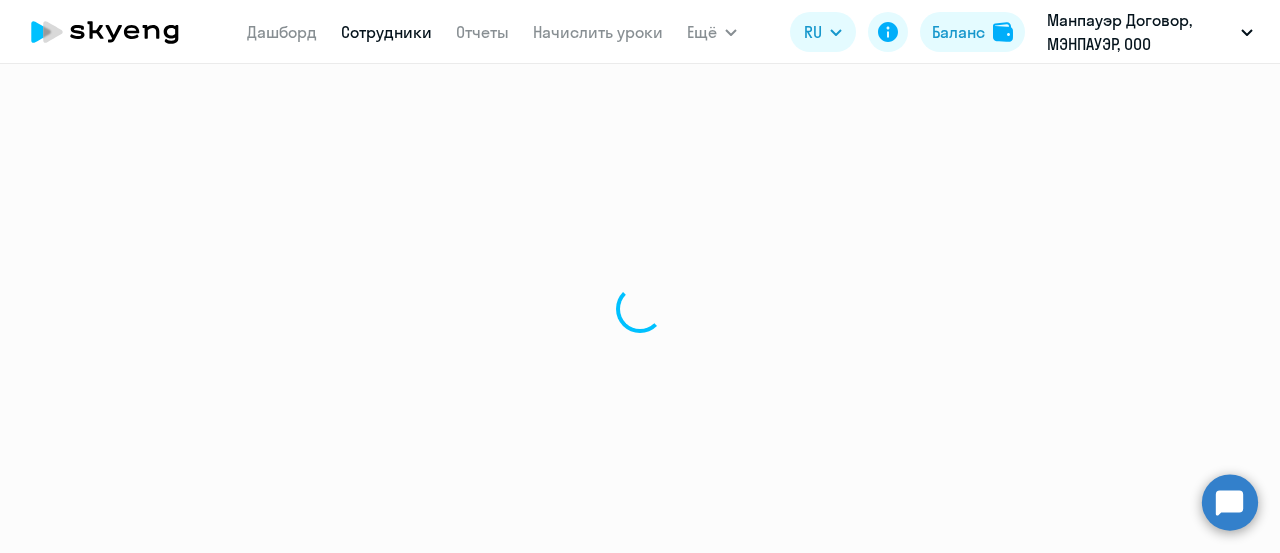 select on "30" 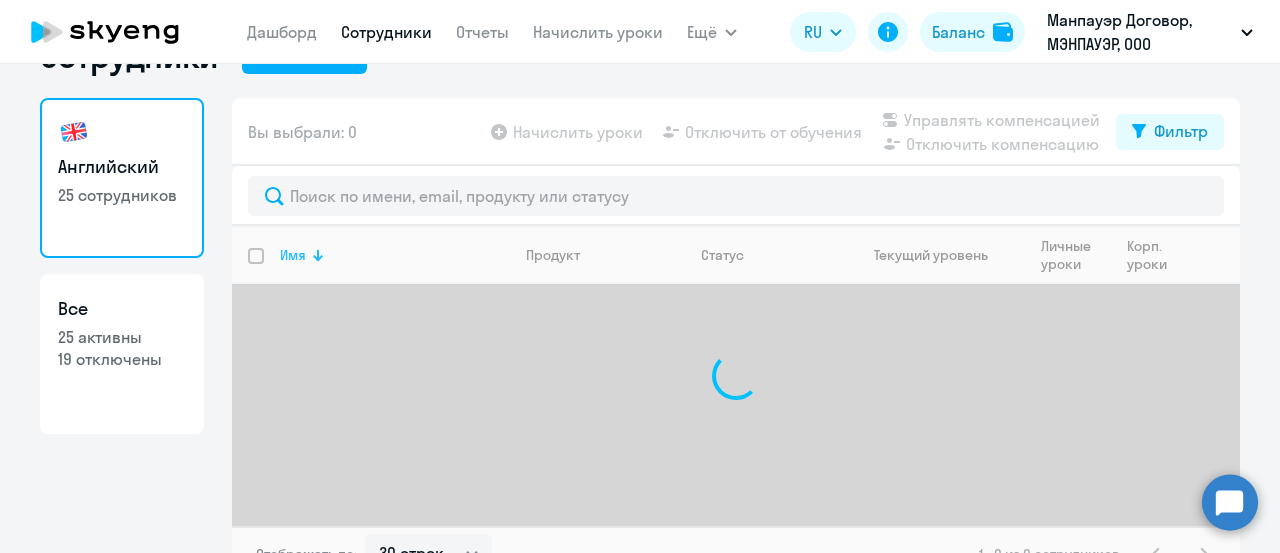 scroll, scrollTop: 86, scrollLeft: 0, axis: vertical 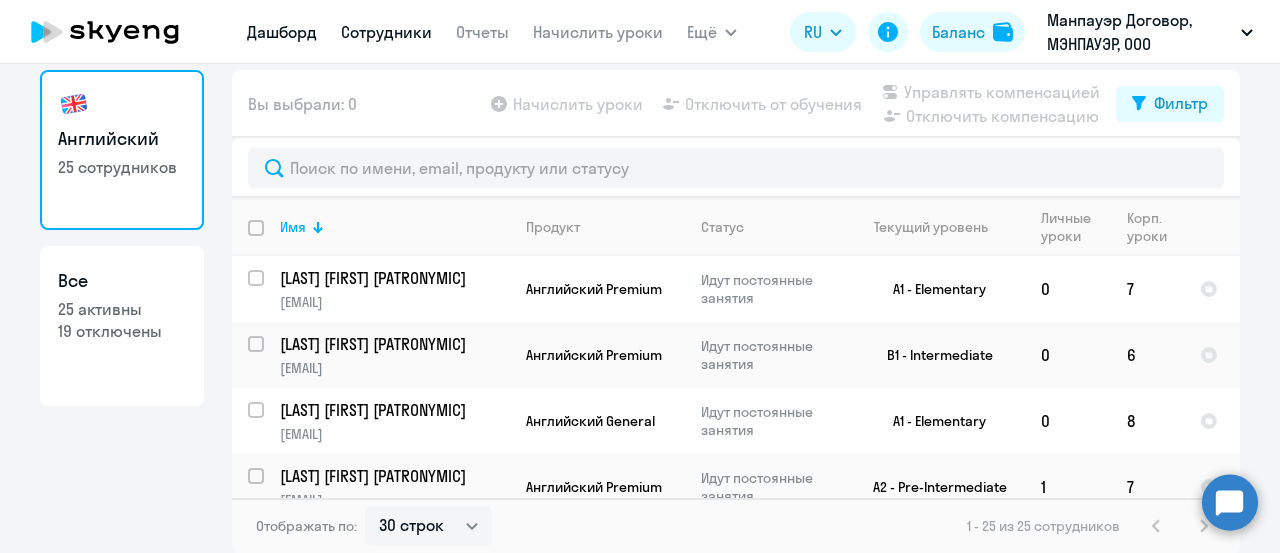 click on "Дашборд" at bounding box center [282, 32] 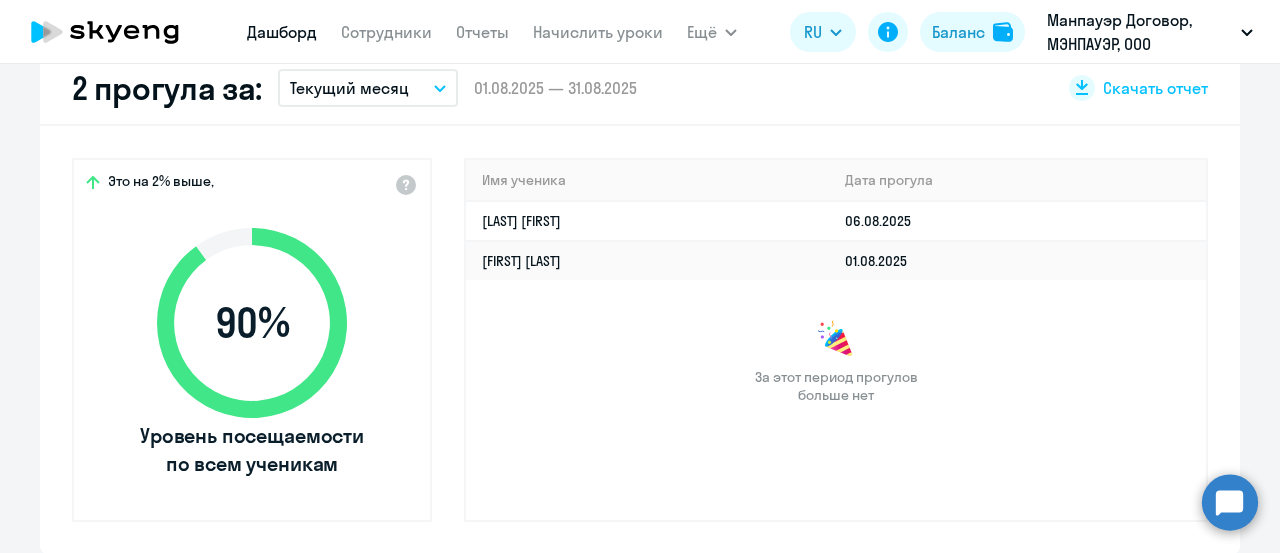 scroll, scrollTop: 486, scrollLeft: 0, axis: vertical 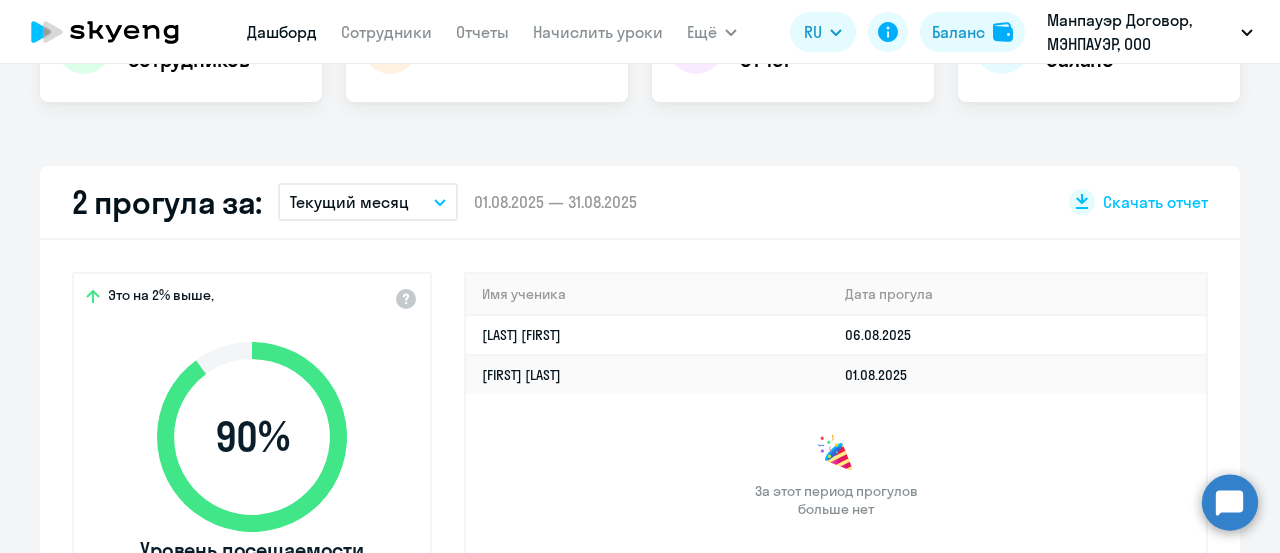 click on "Текущий месяц" at bounding box center (368, 202) 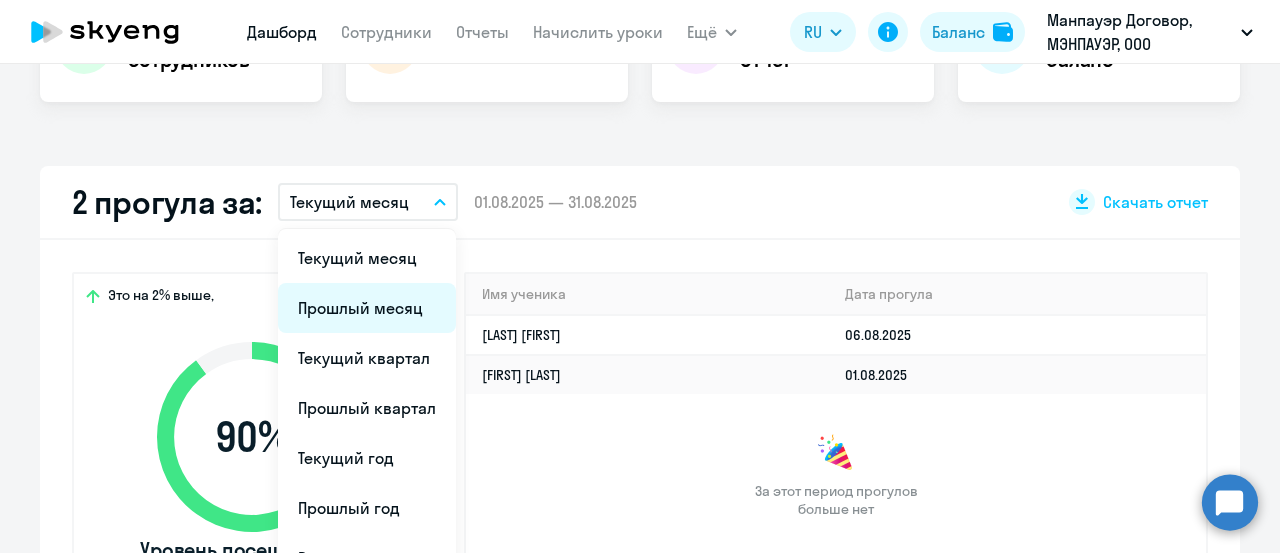 click on "Прошлый месяц" at bounding box center (367, 308) 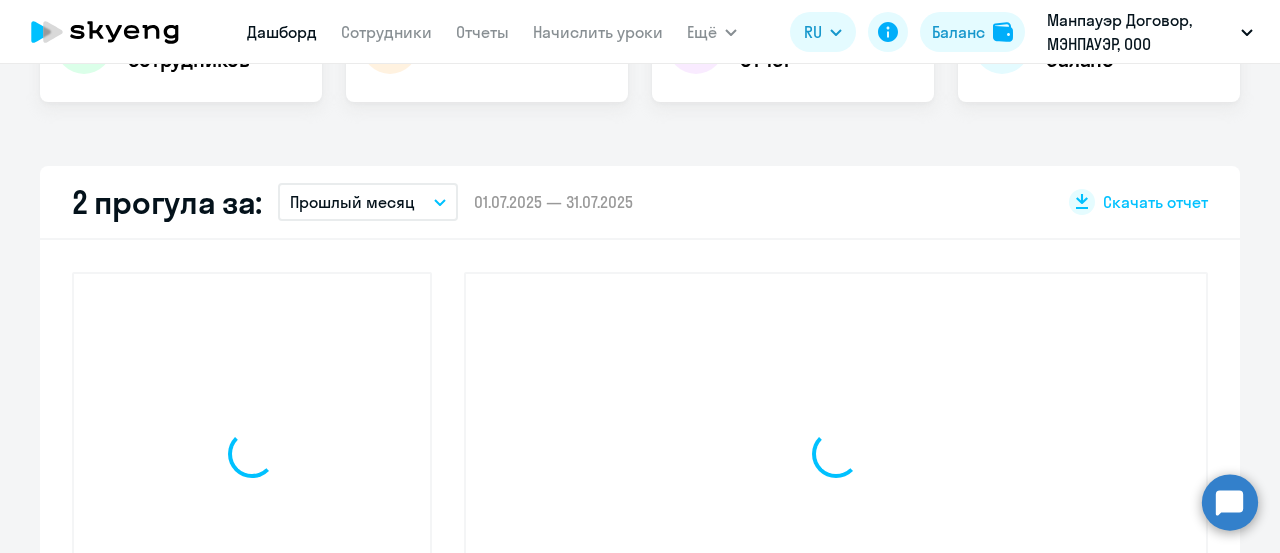 select on "30" 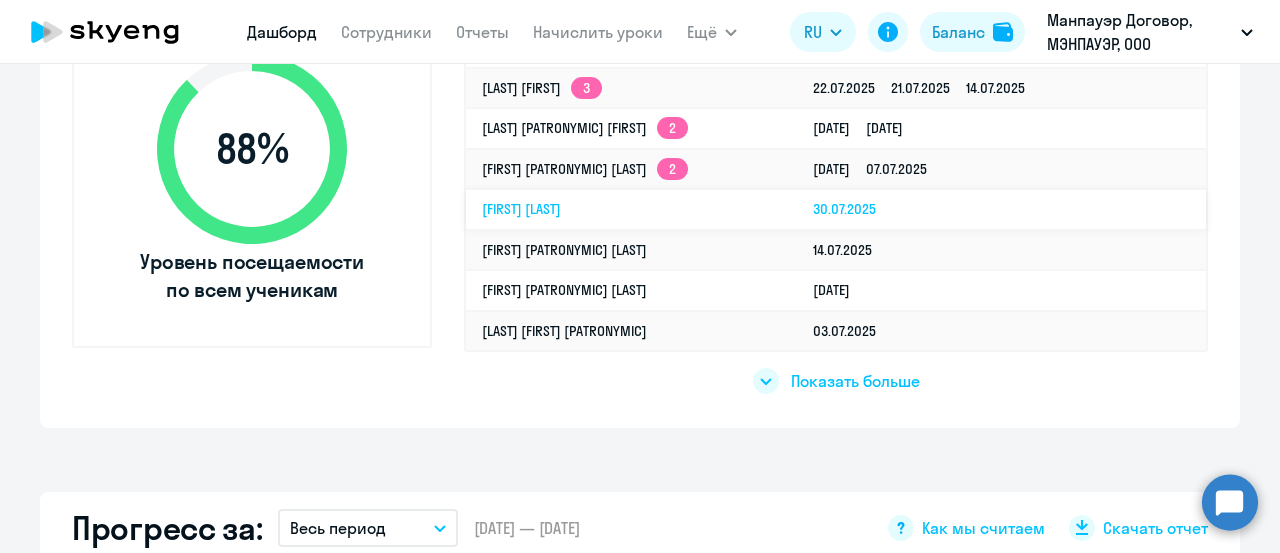 scroll, scrollTop: 786, scrollLeft: 0, axis: vertical 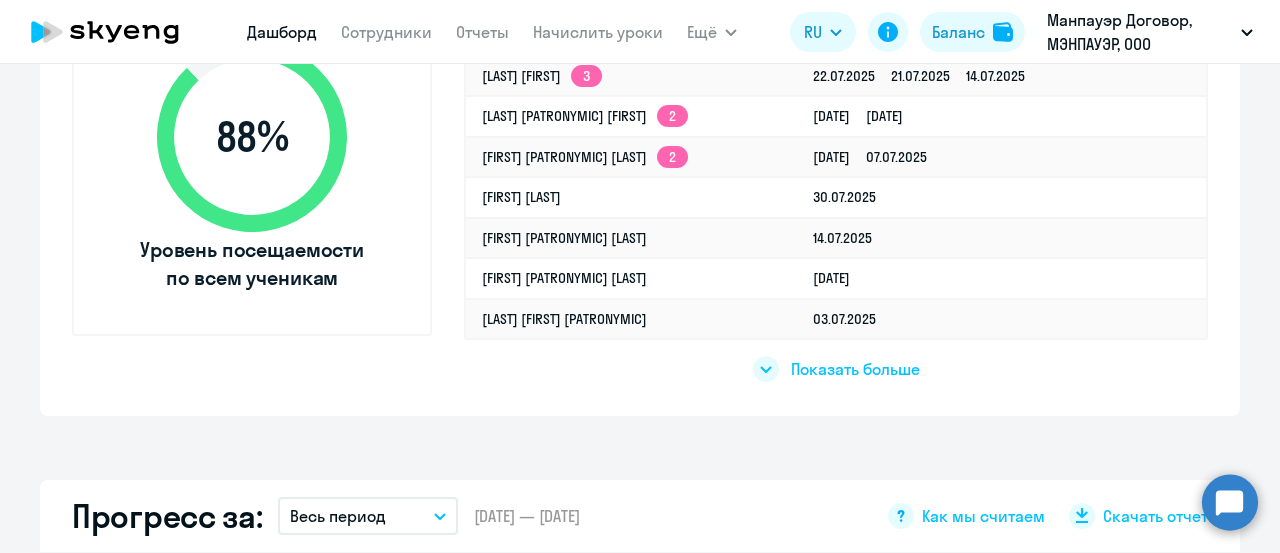 click on "Показать больше" 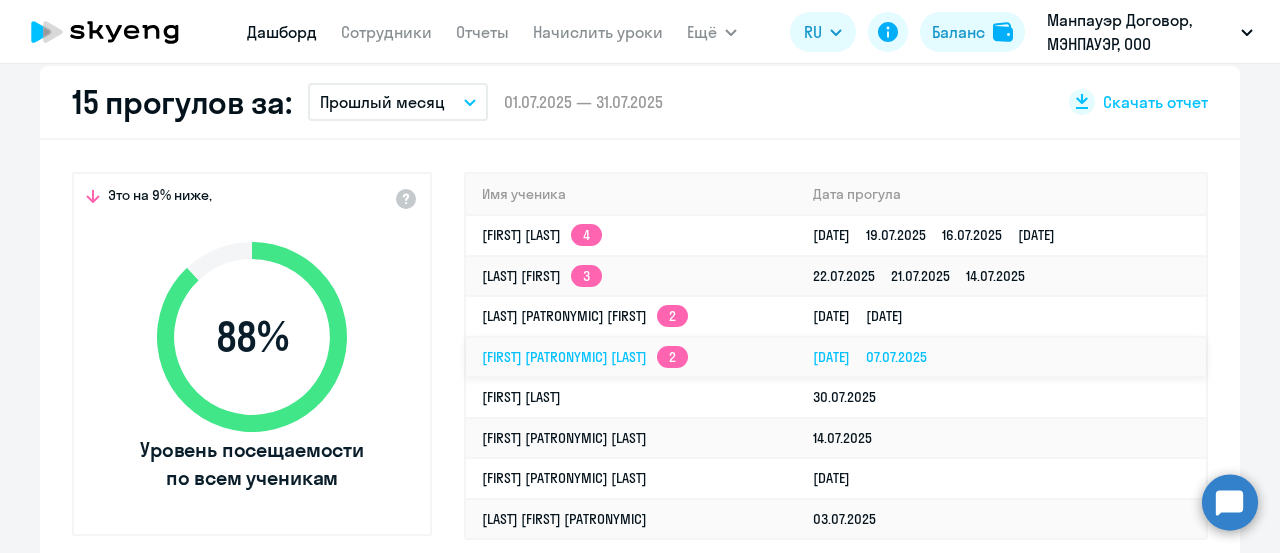 scroll, scrollTop: 686, scrollLeft: 0, axis: vertical 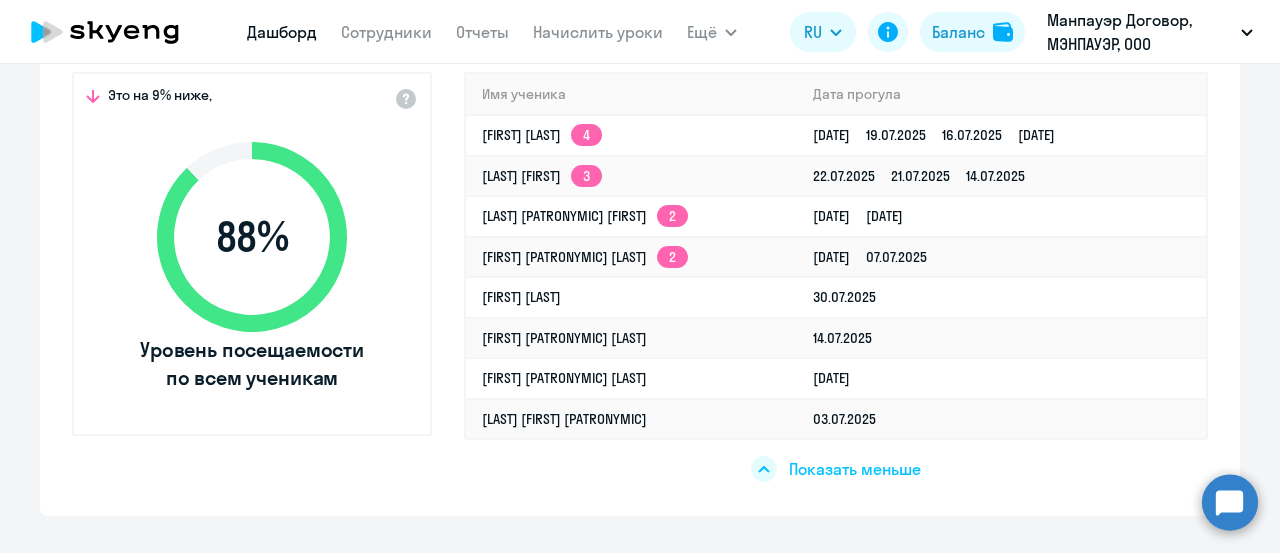 click on "Показать меньше" 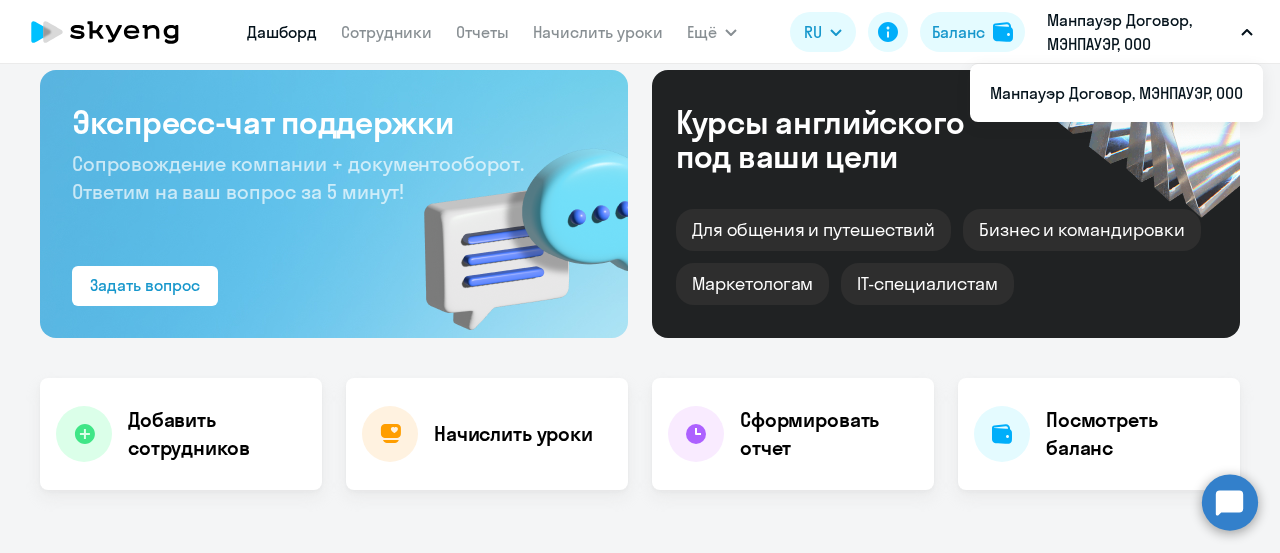 scroll, scrollTop: 0, scrollLeft: 0, axis: both 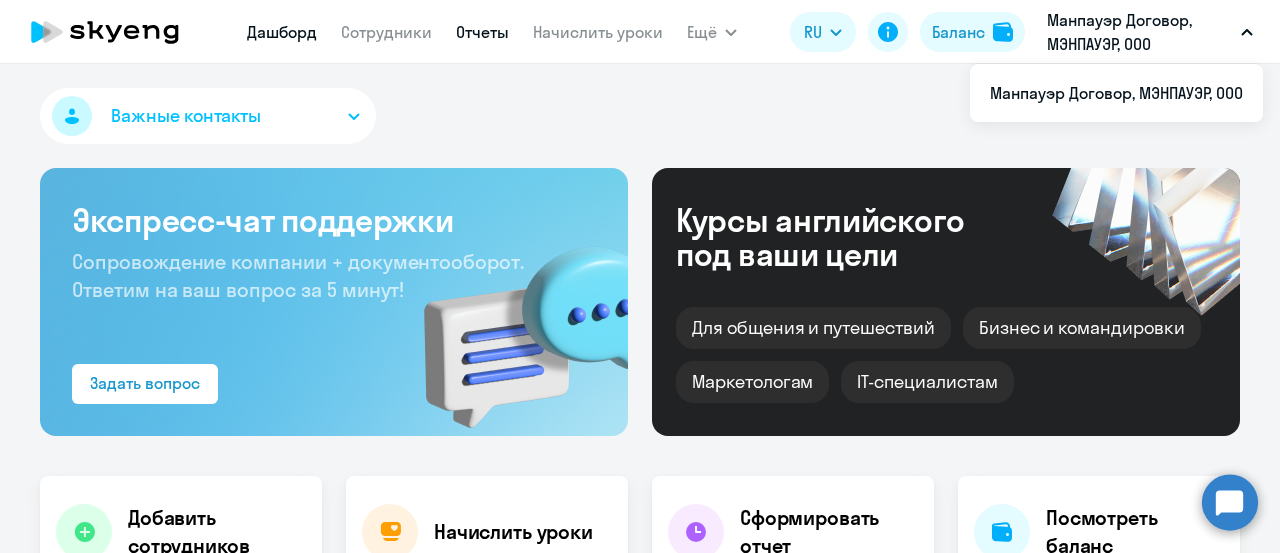 click on "Отчеты" at bounding box center [482, 32] 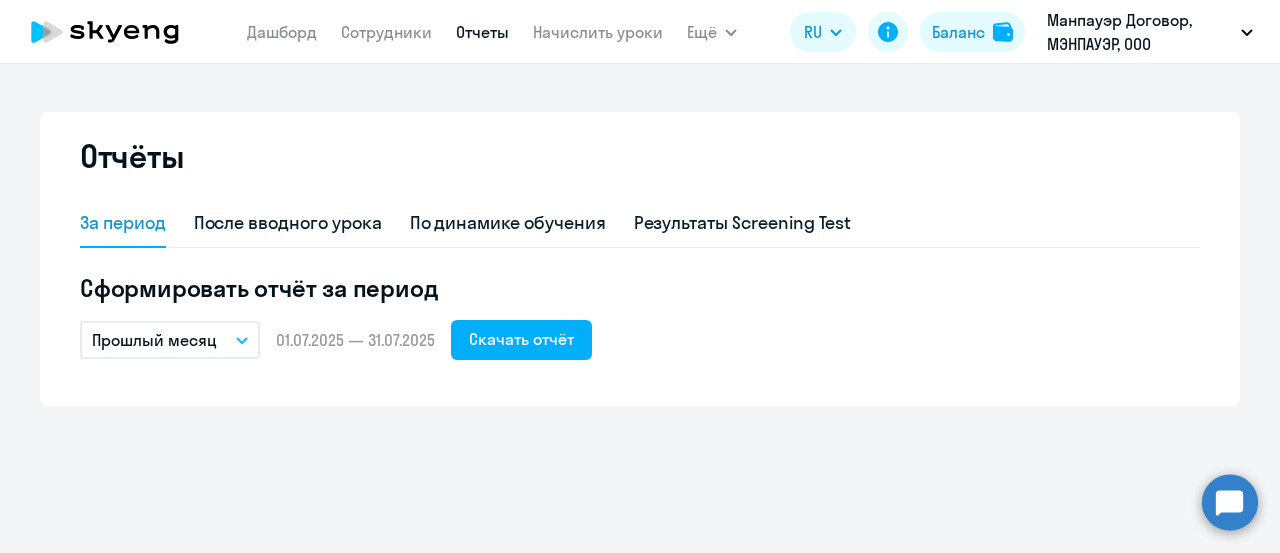 click on "Прошлый месяц" at bounding box center (170, 340) 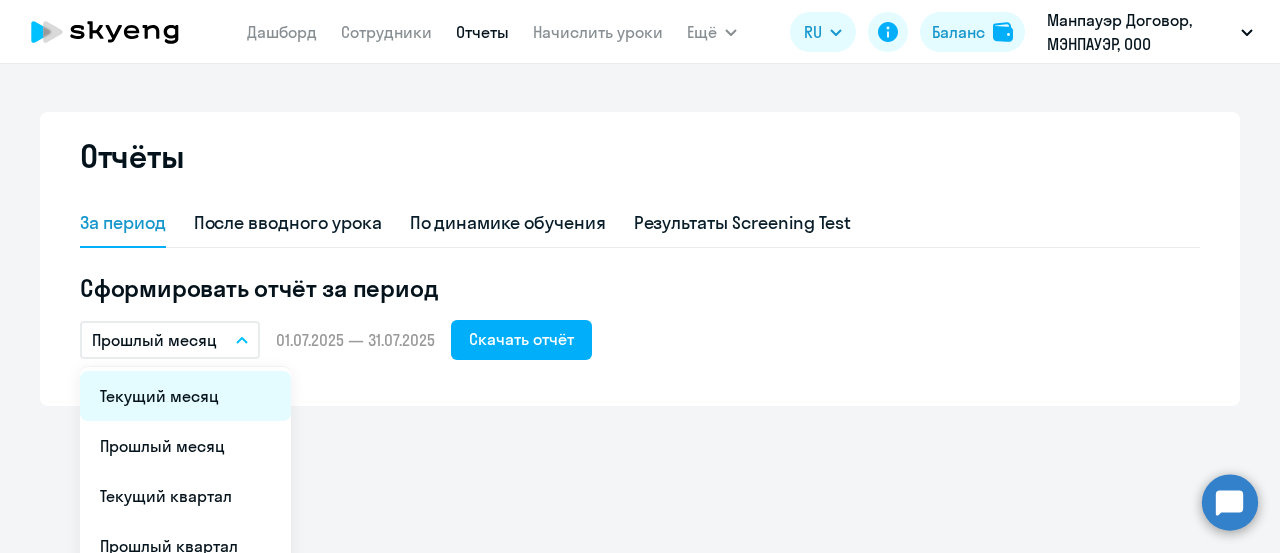click on "Текущий месяц" at bounding box center [185, 396] 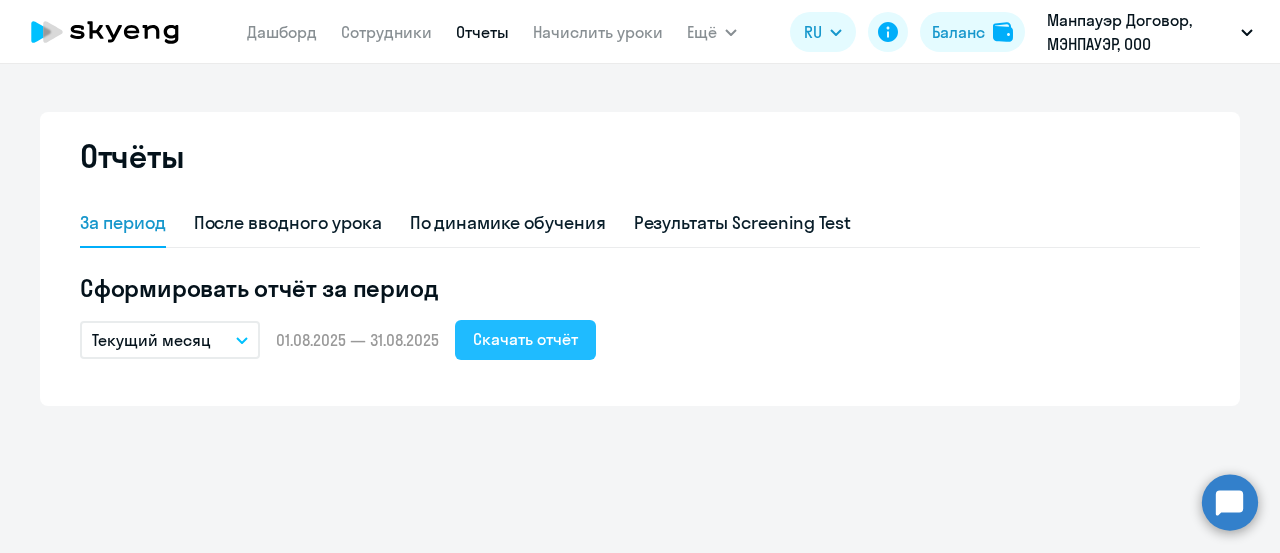 click on "Скачать отчёт" 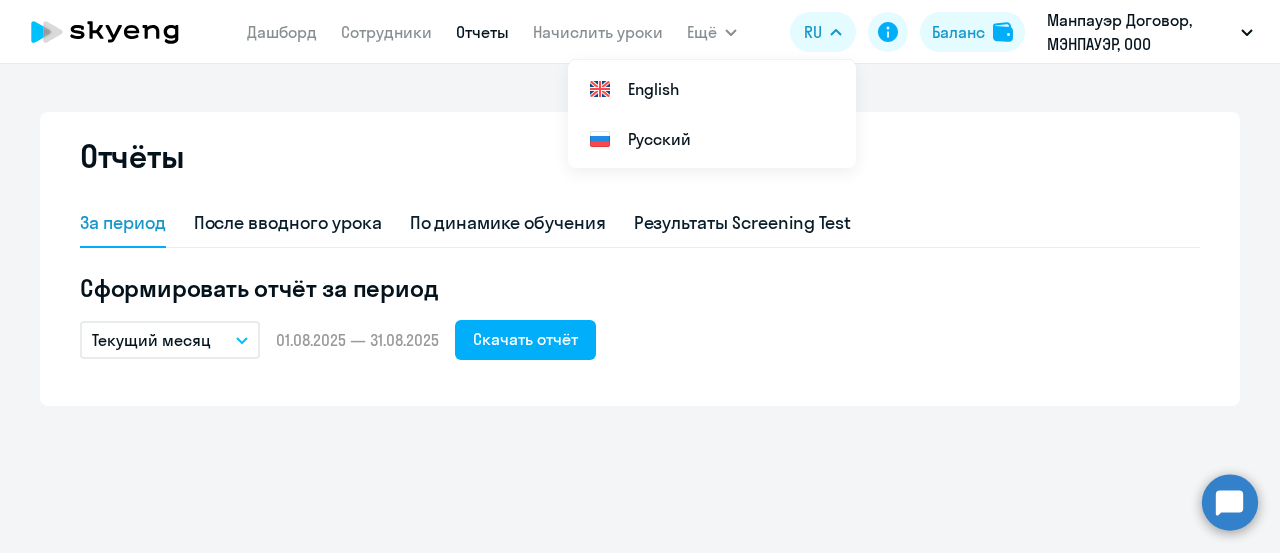 click on "Дашборд
Сотрудники
Отчеты
Начислить уроки" 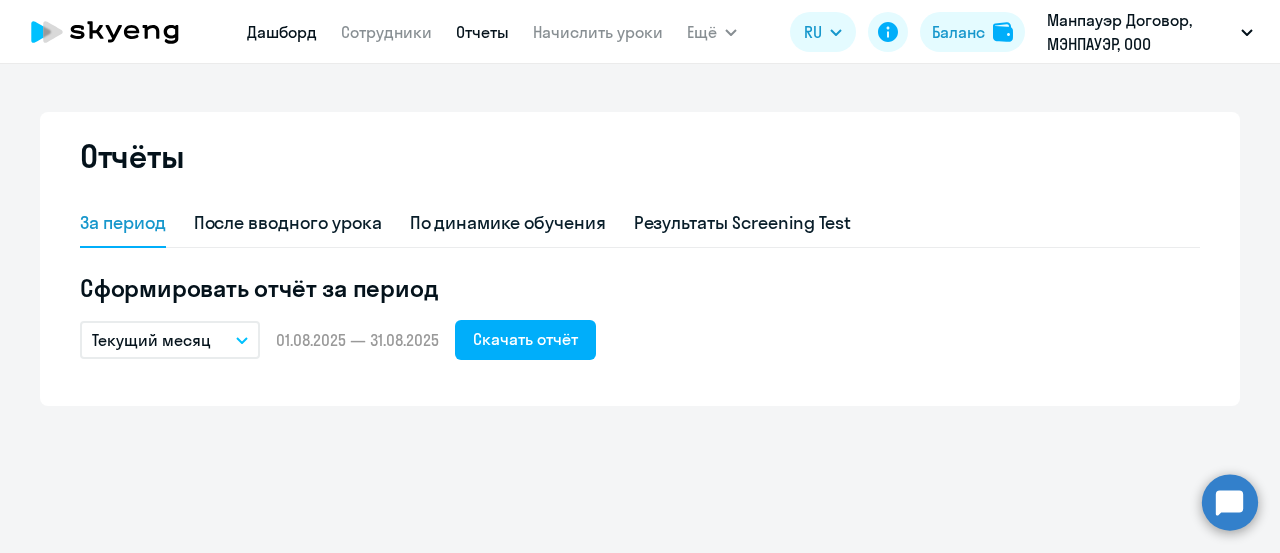 click on "Дашборд" at bounding box center [282, 32] 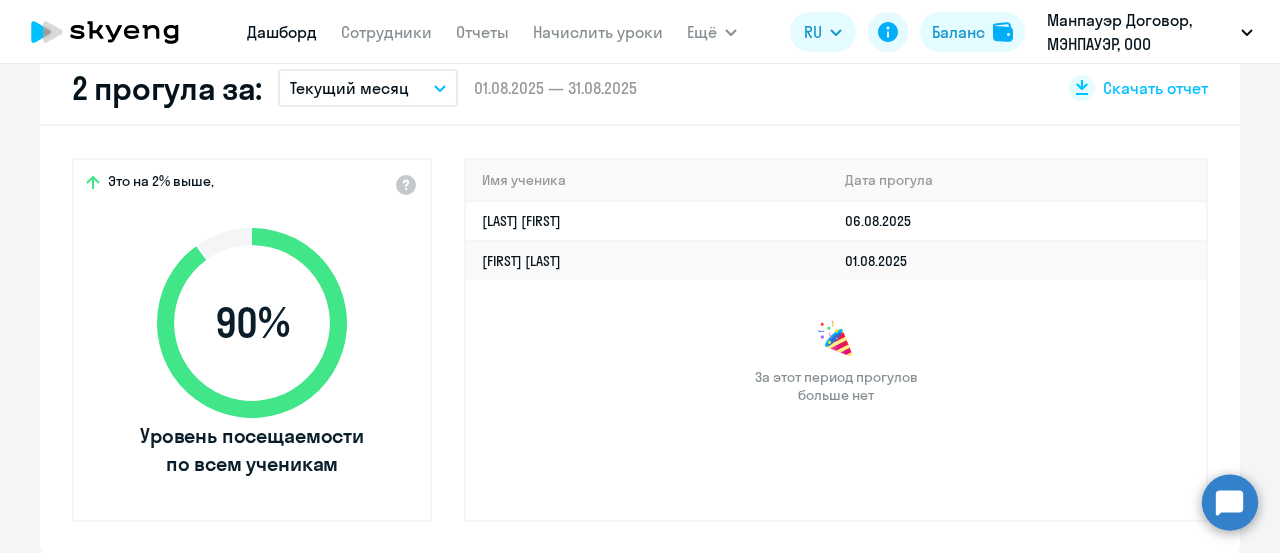 scroll, scrollTop: 400, scrollLeft: 0, axis: vertical 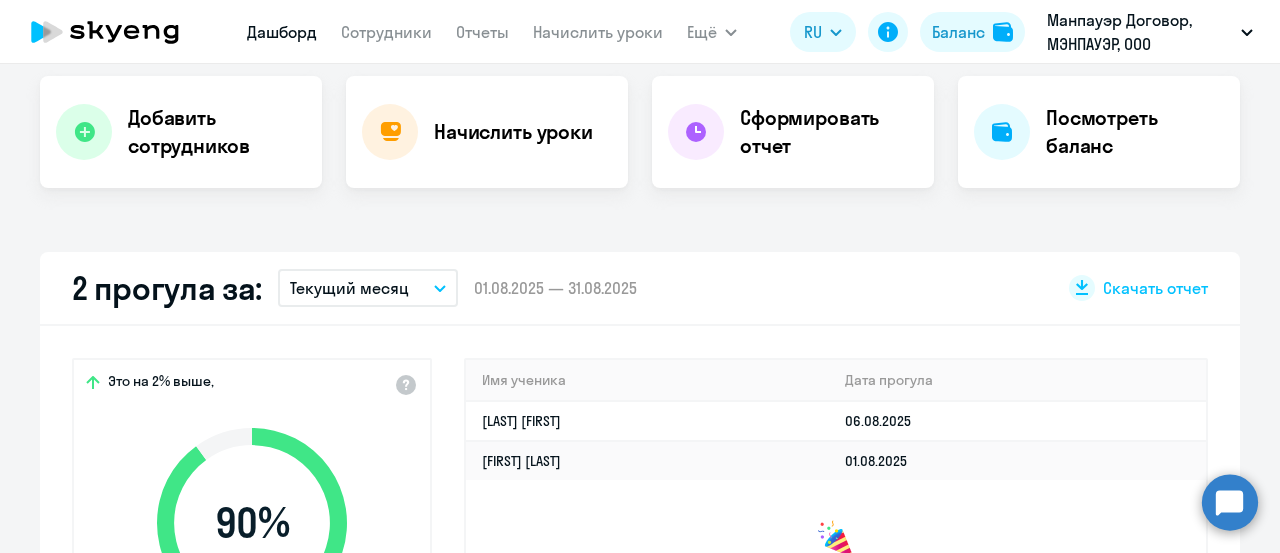 select on "30" 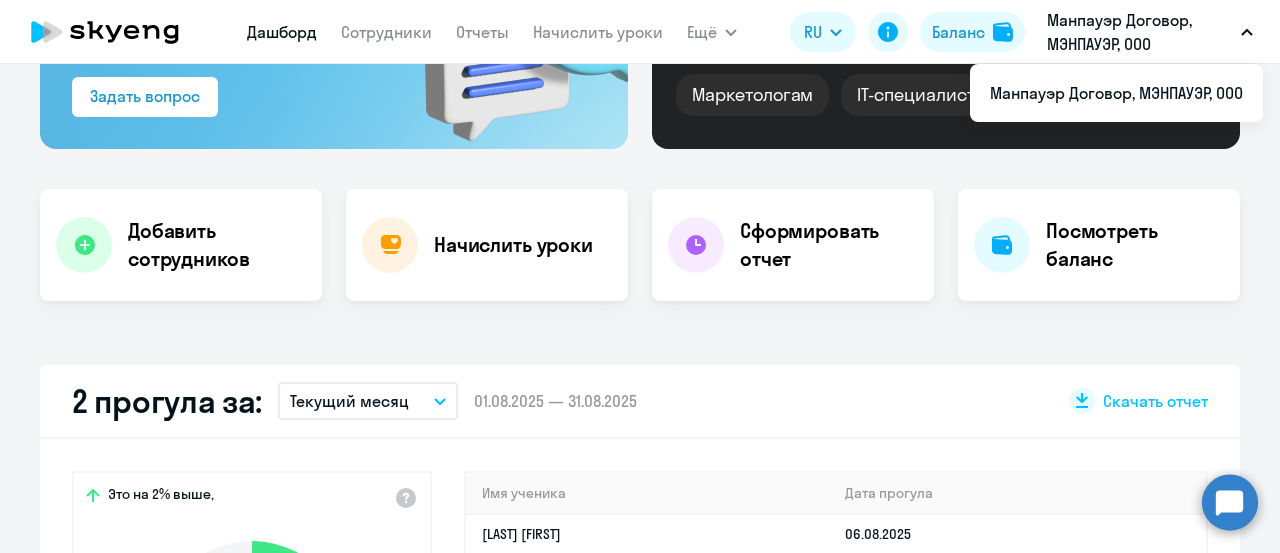 scroll, scrollTop: 200, scrollLeft: 0, axis: vertical 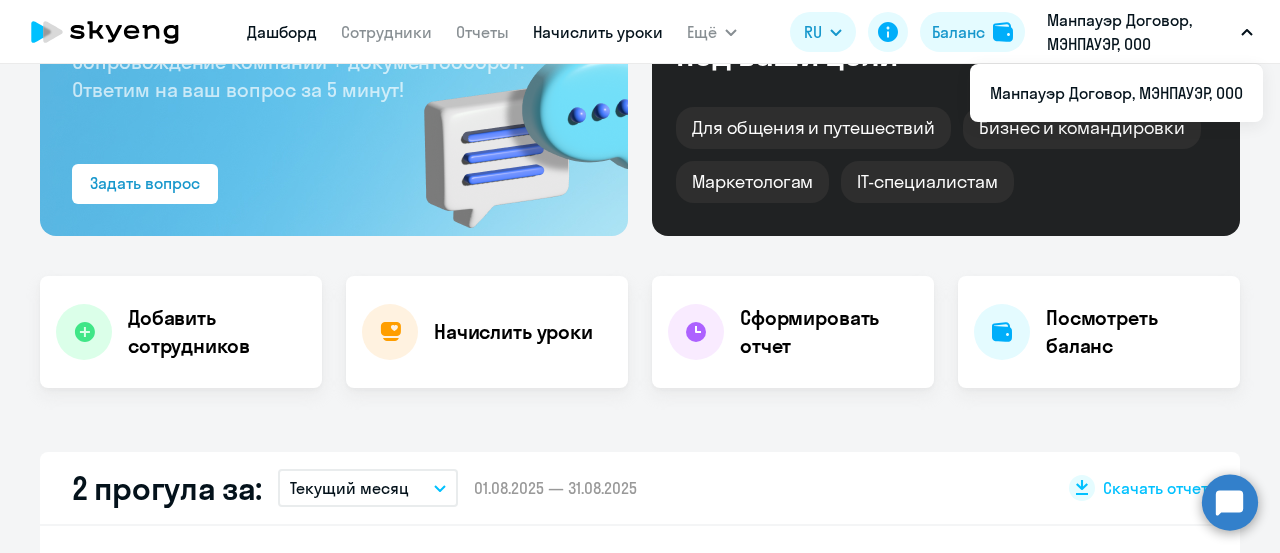 click on "Начислить уроки" at bounding box center (598, 32) 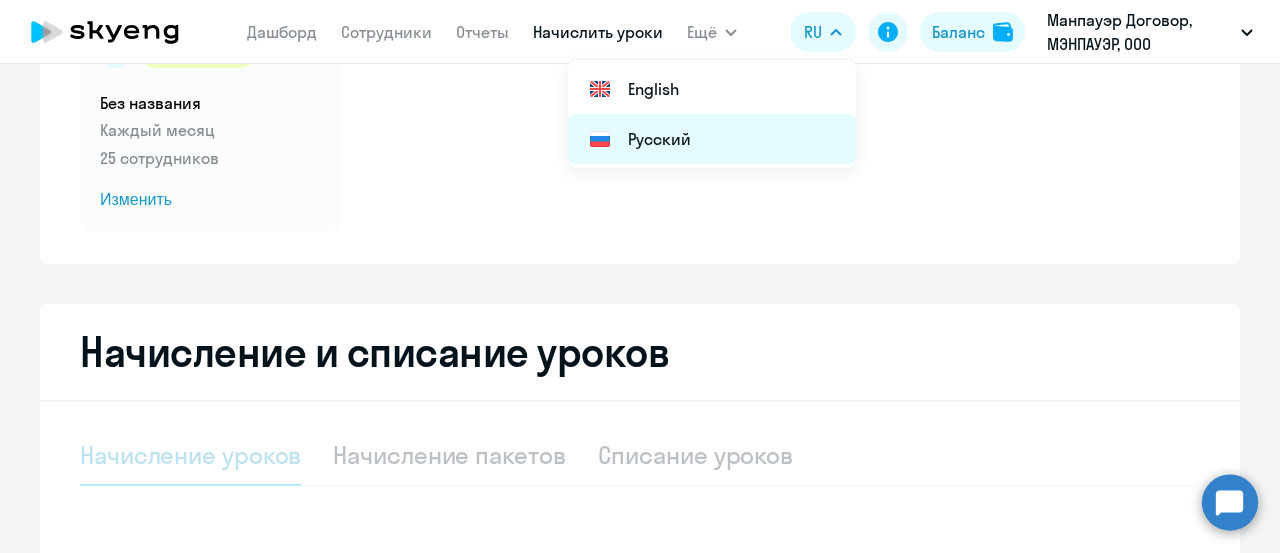 select on "10" 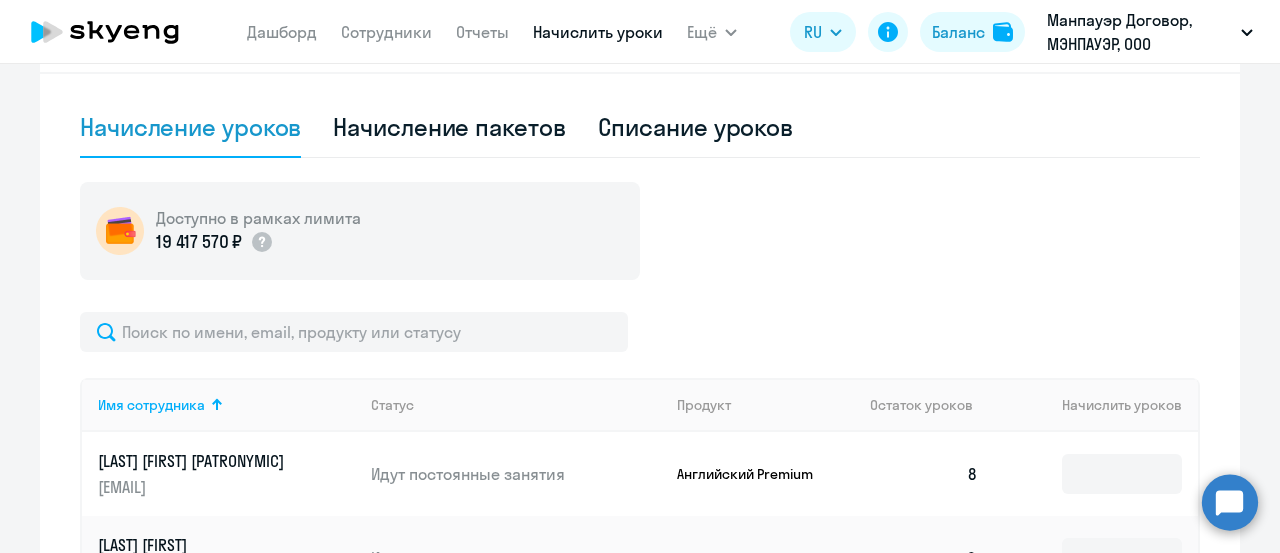 scroll, scrollTop: 400, scrollLeft: 0, axis: vertical 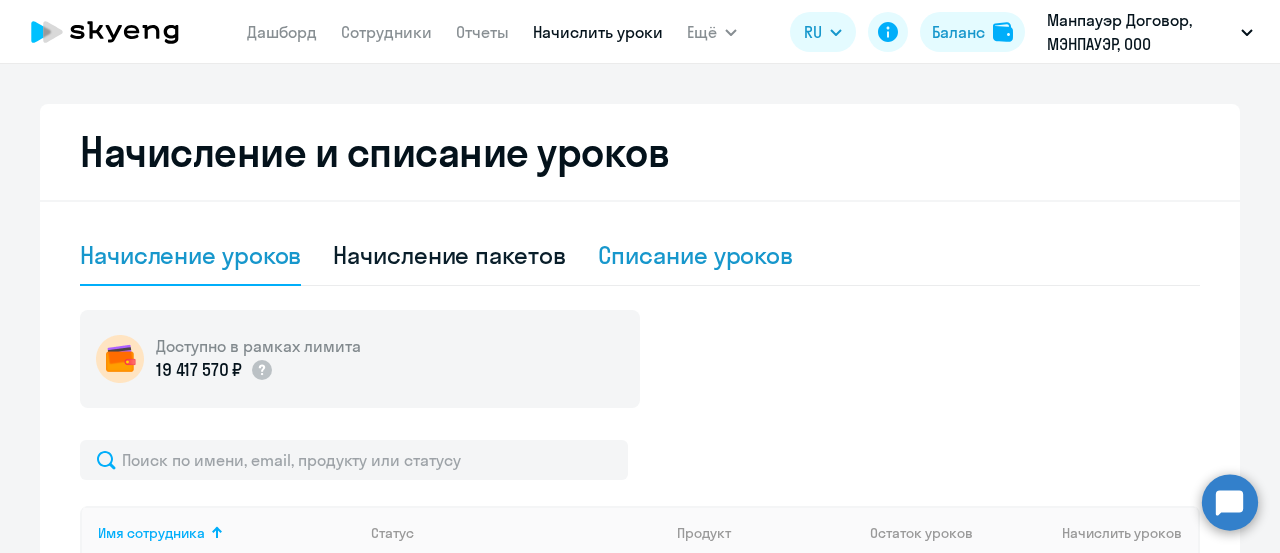 click on "Списание уроков" 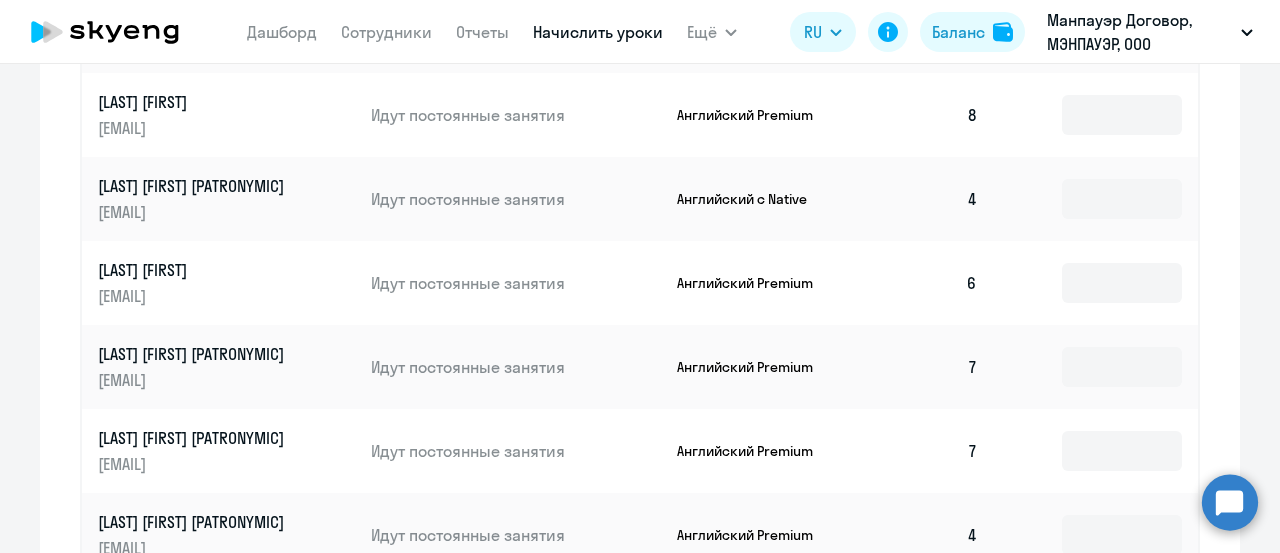 scroll, scrollTop: 1284, scrollLeft: 0, axis: vertical 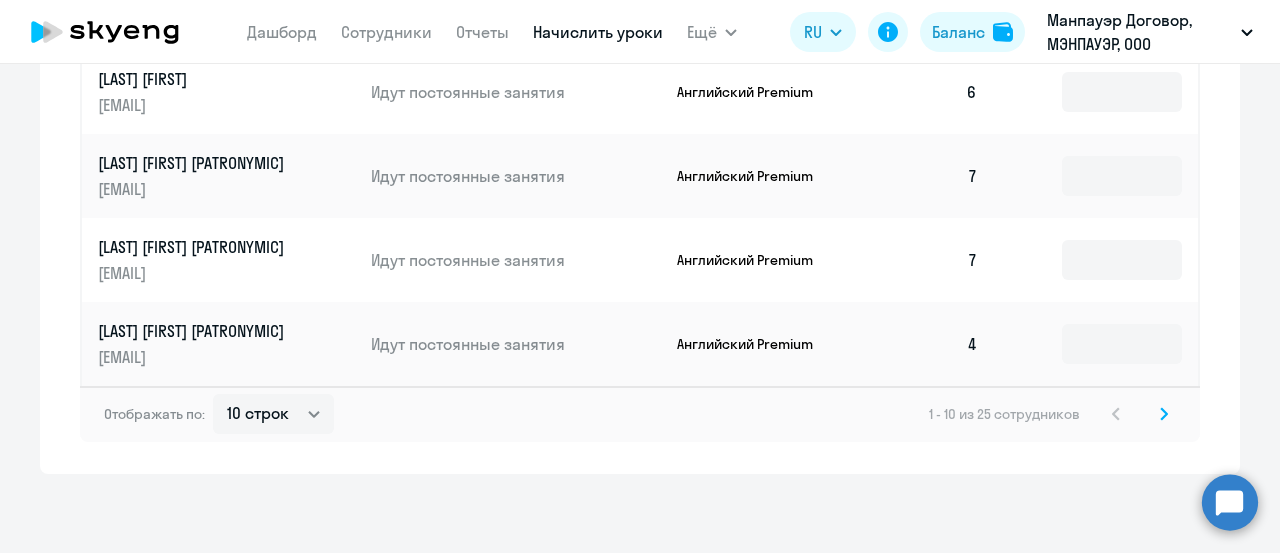 click 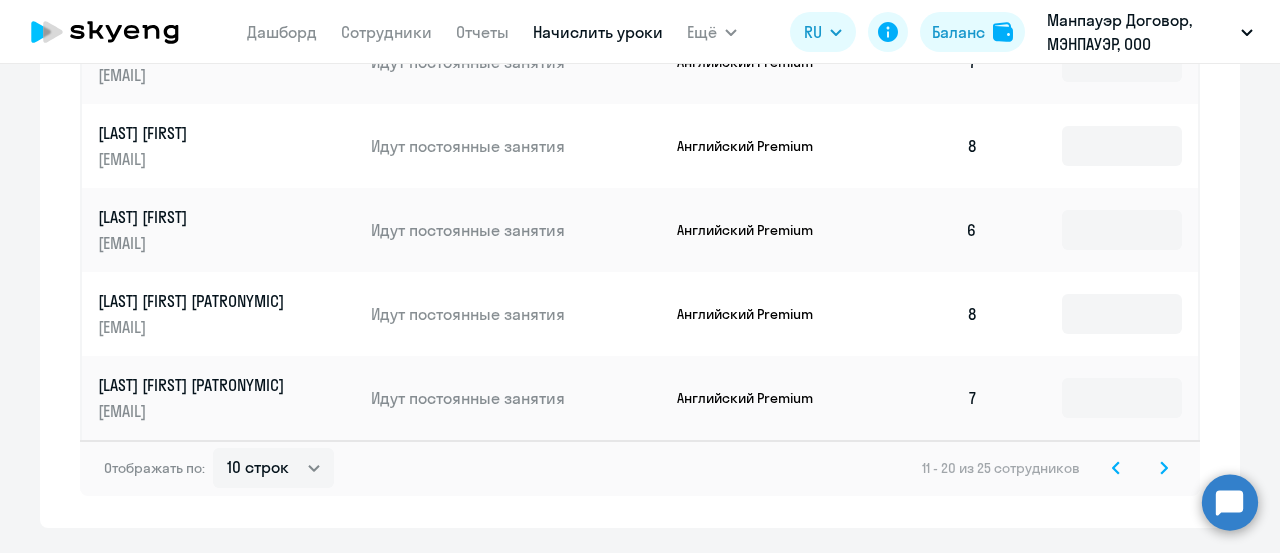 scroll, scrollTop: 1184, scrollLeft: 0, axis: vertical 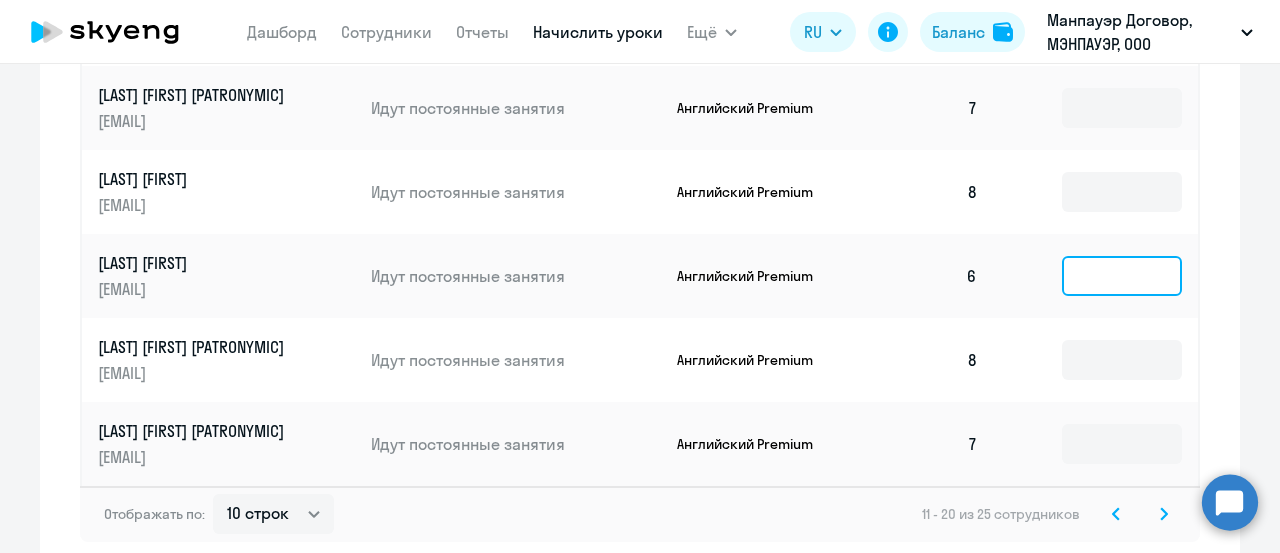 click 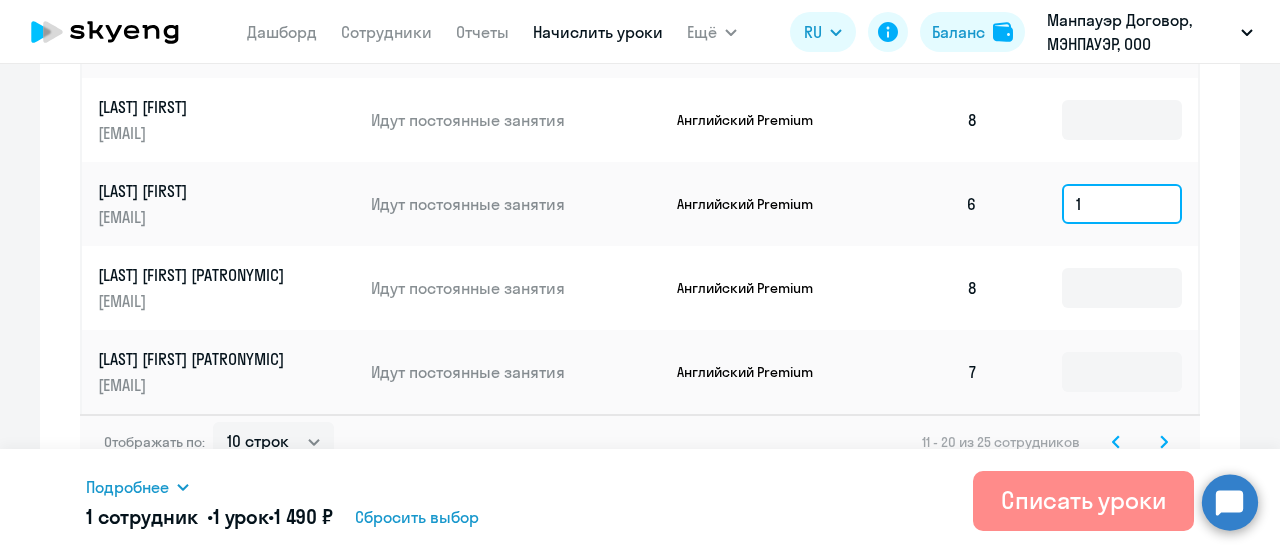 scroll, scrollTop: 1284, scrollLeft: 0, axis: vertical 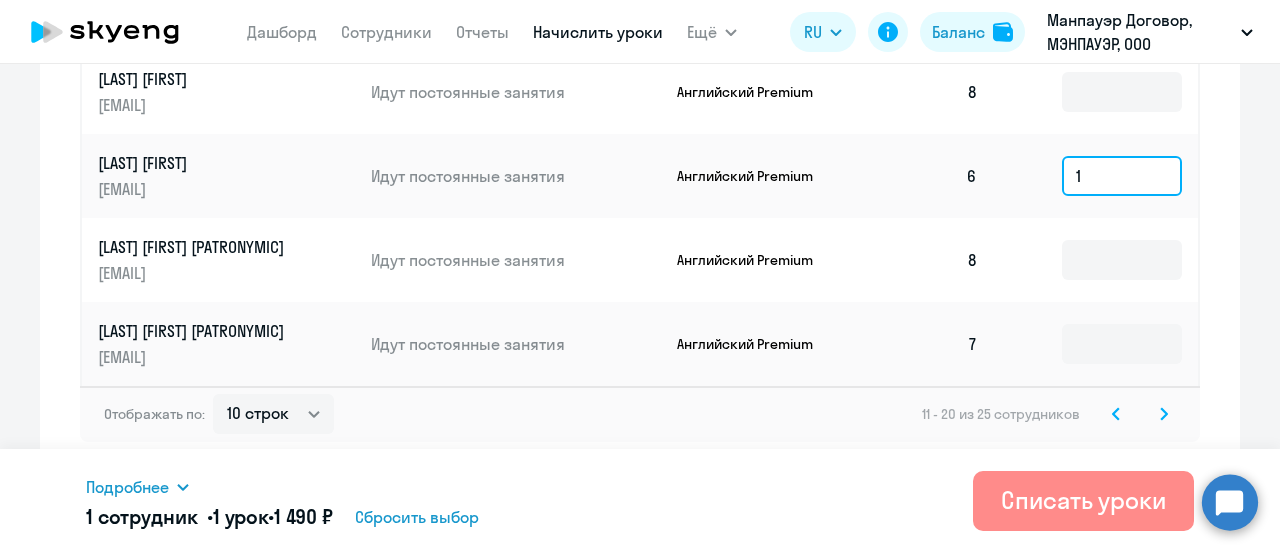 type on "1" 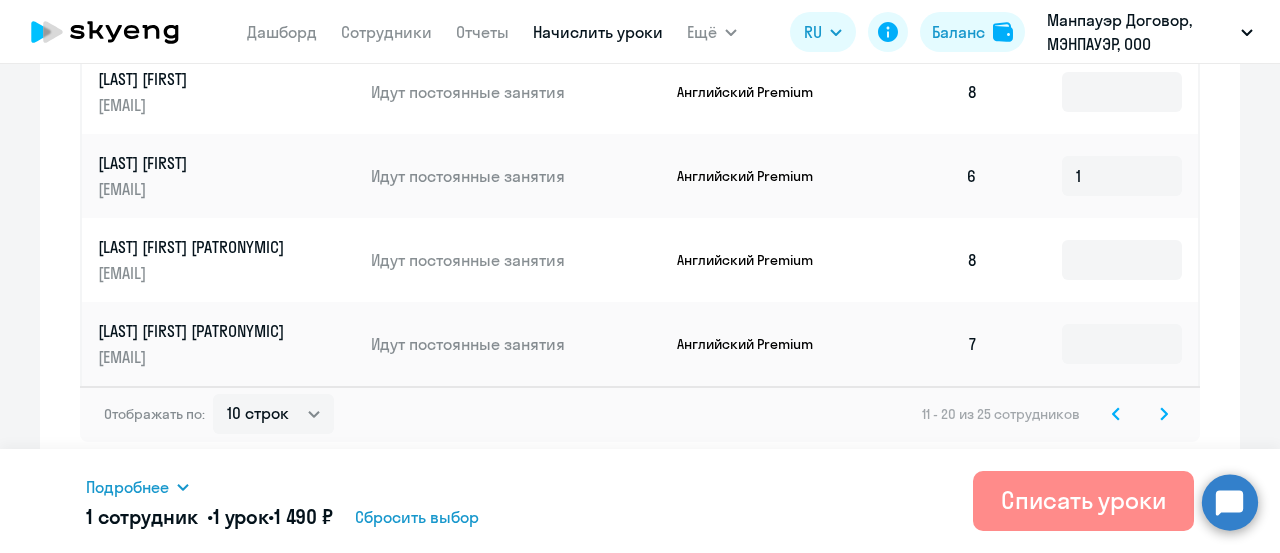 click on "Списать уроки" at bounding box center (1083, 501) 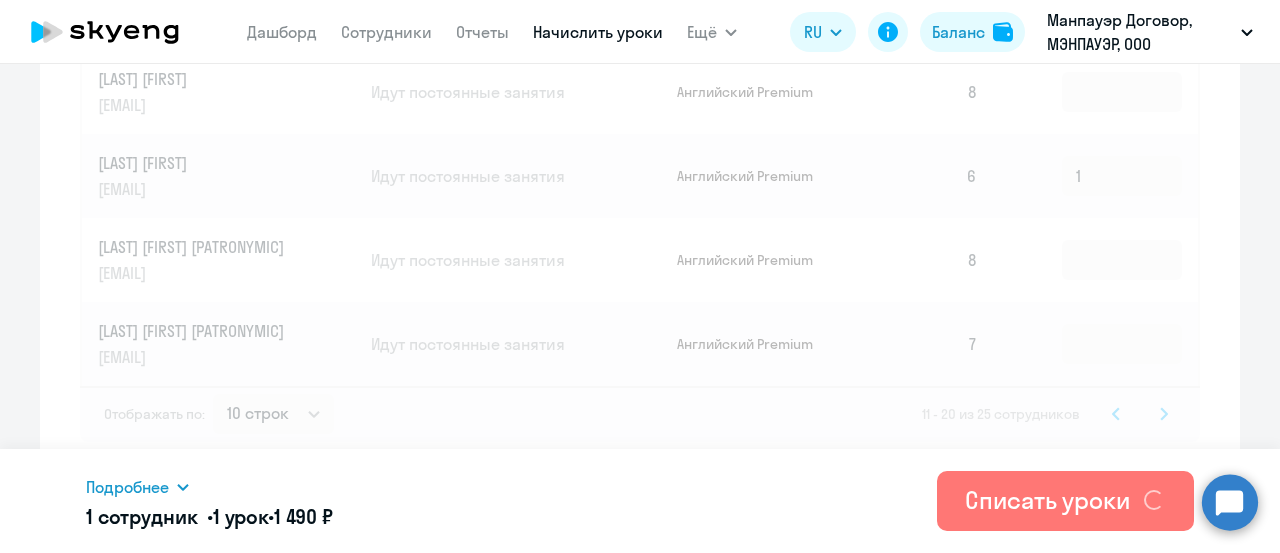 type 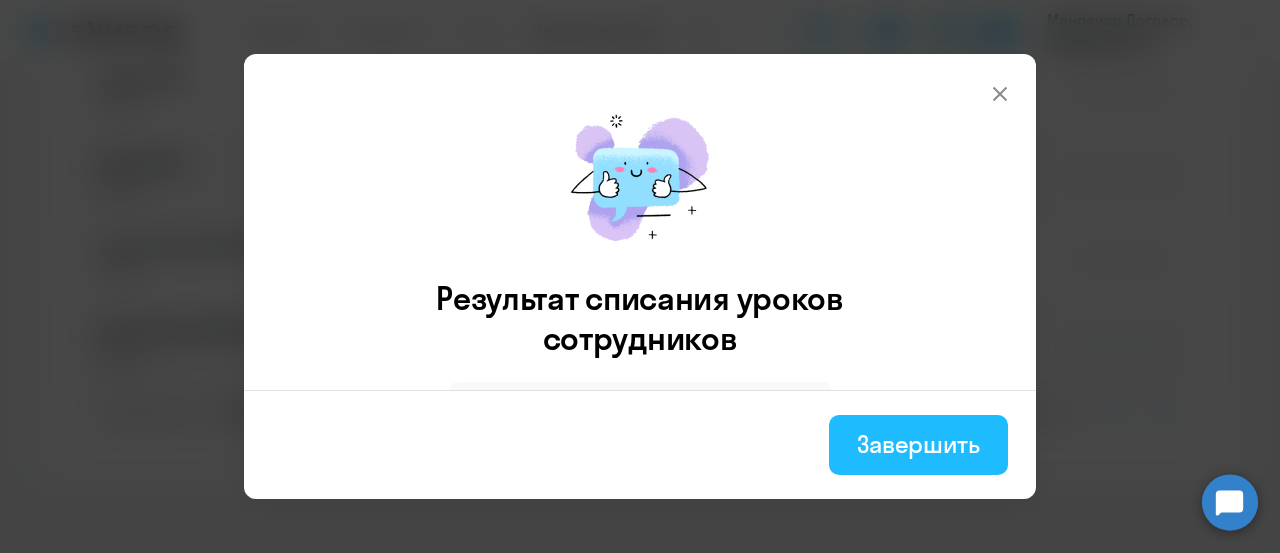 drag, startPoint x: 940, startPoint y: 409, endPoint x: 937, endPoint y: 419, distance: 10.440307 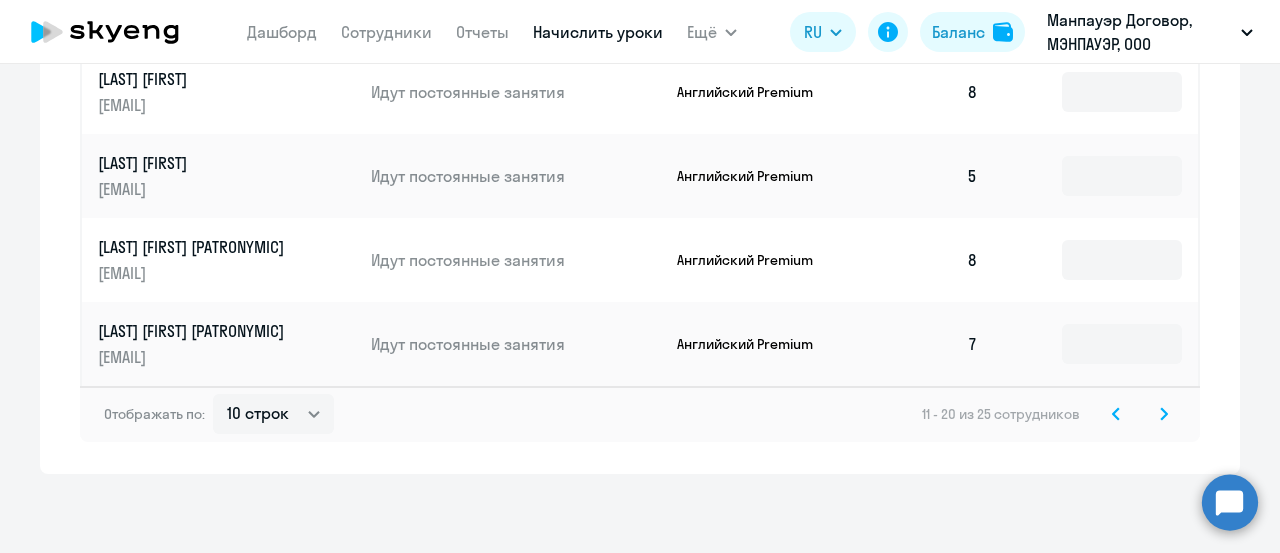click 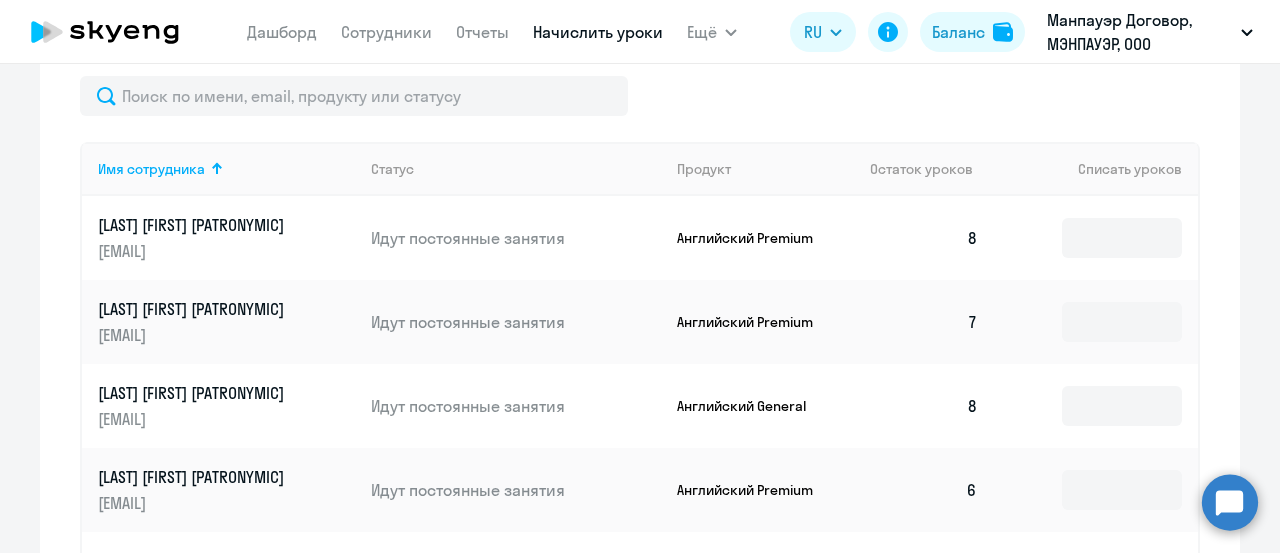 scroll, scrollTop: 664, scrollLeft: 0, axis: vertical 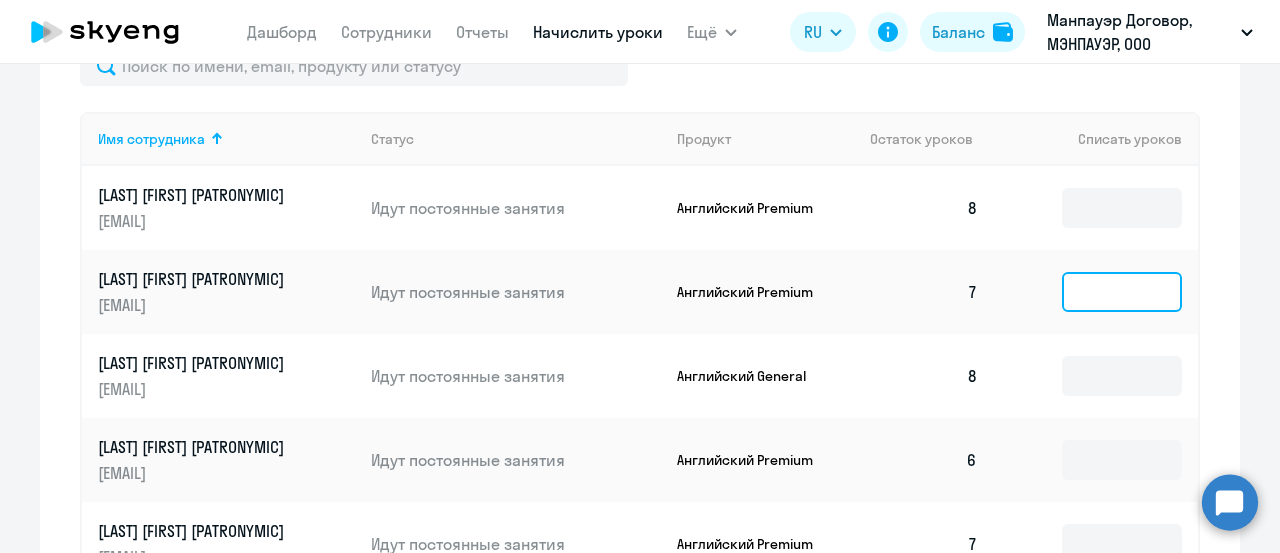 drag, startPoint x: 1146, startPoint y: 274, endPoint x: 1146, endPoint y: 289, distance: 15 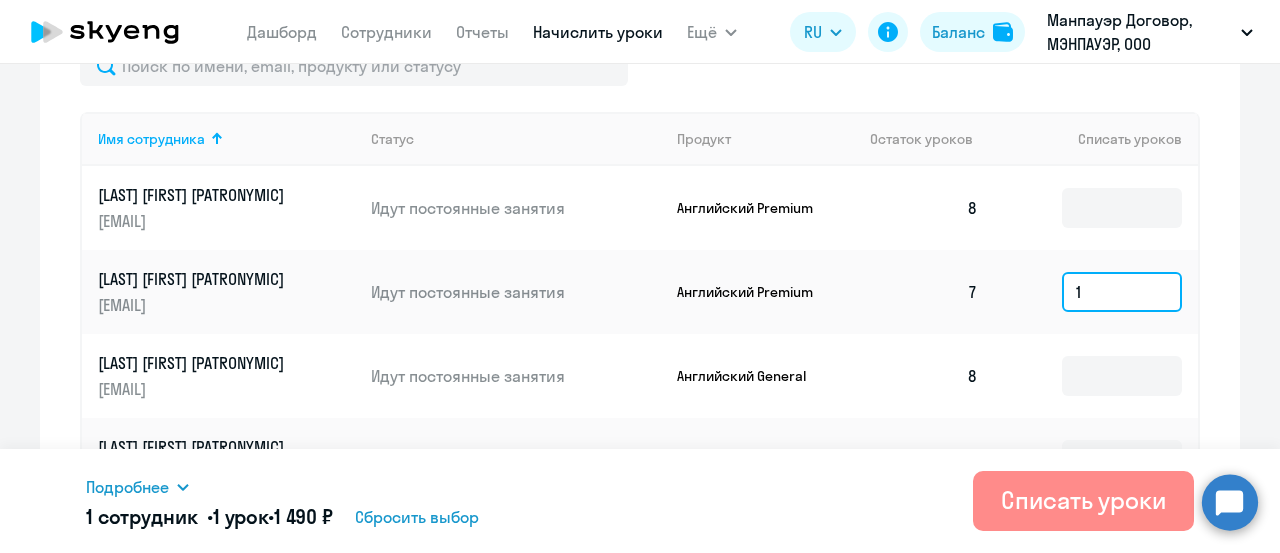 type on "1" 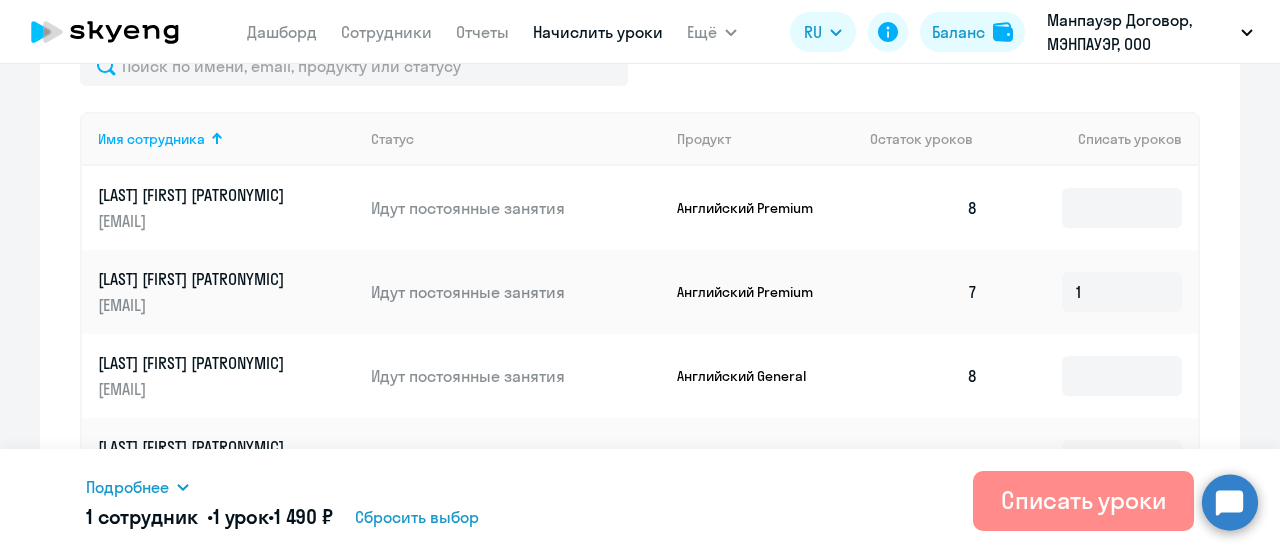 click on "Списать уроки" at bounding box center [1083, 500] 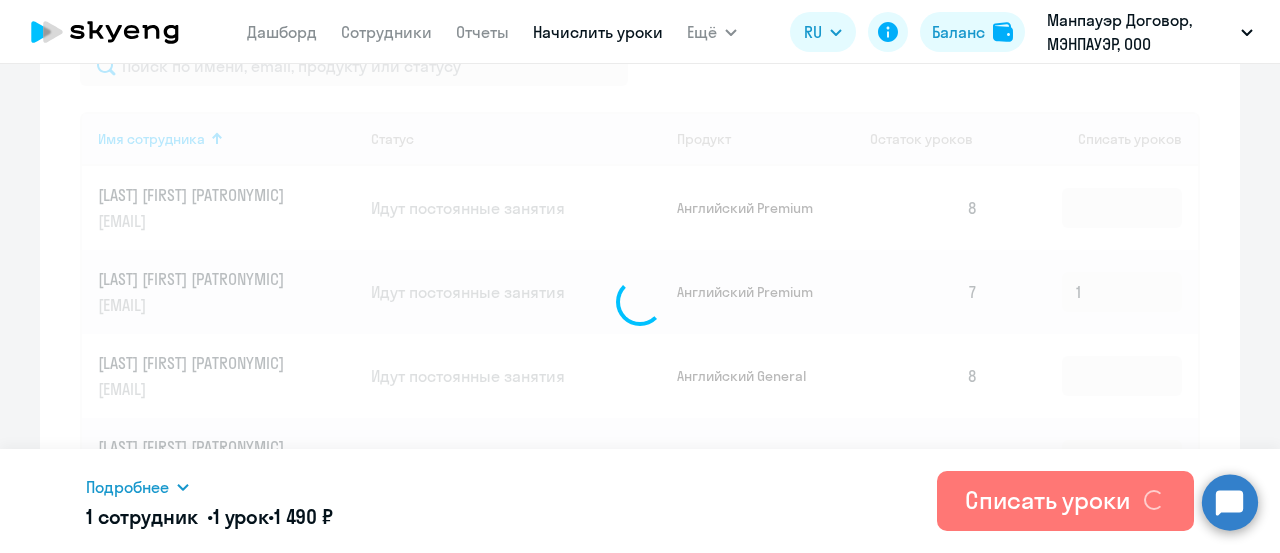 type 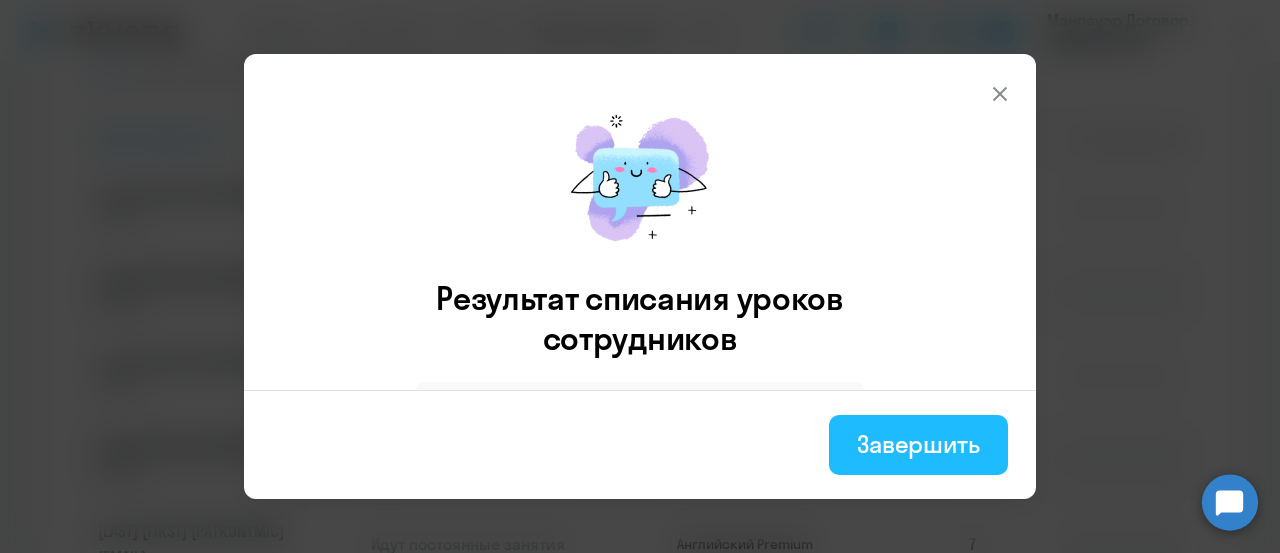click on "Завершить" at bounding box center [918, 444] 